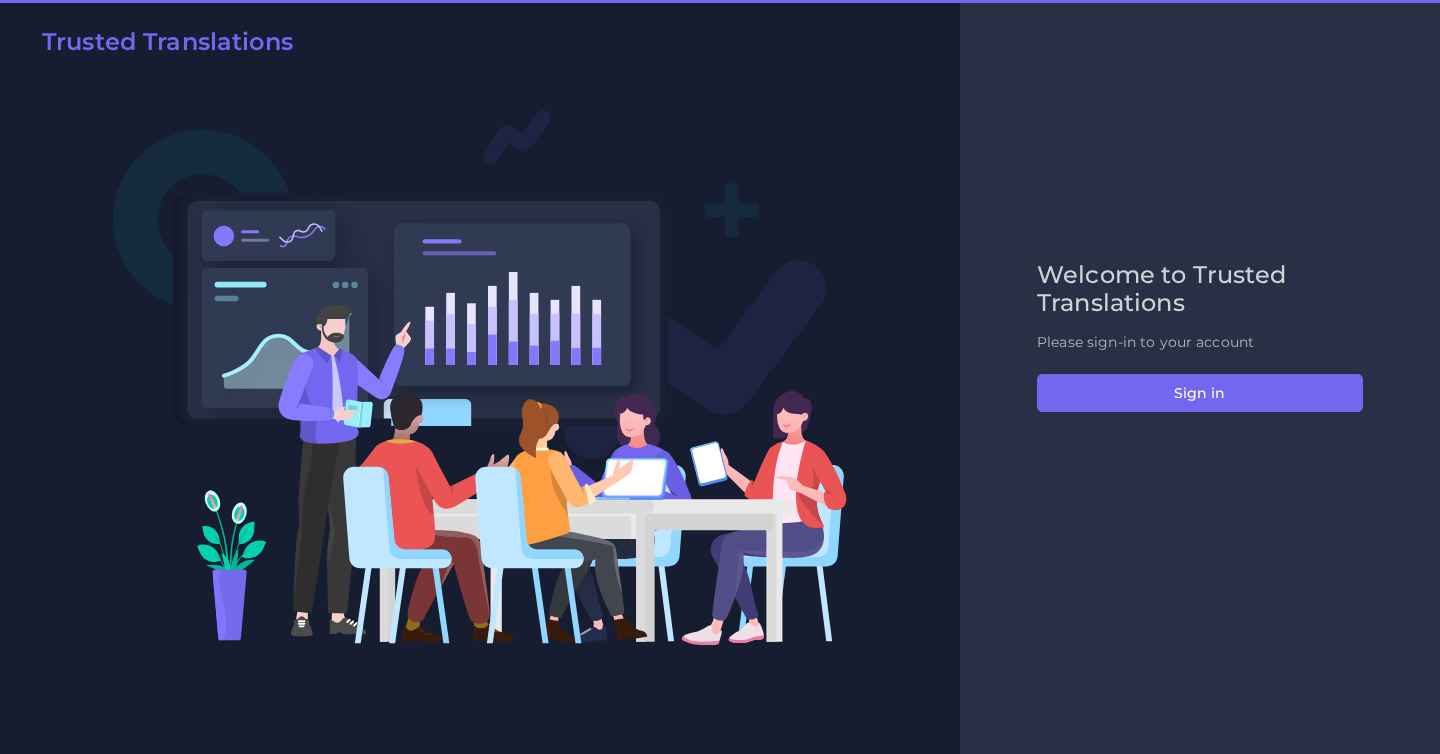 scroll, scrollTop: 0, scrollLeft: 0, axis: both 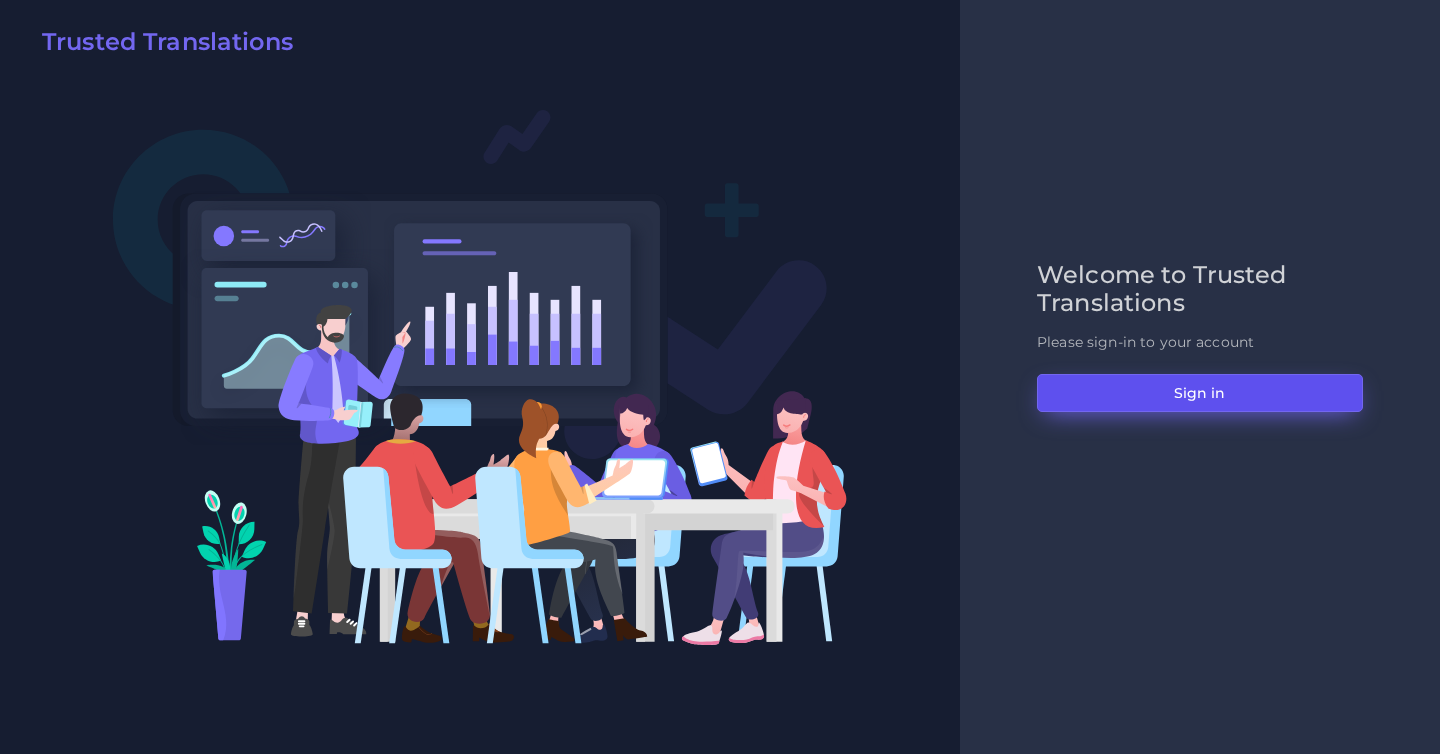 click on "Sign in" at bounding box center [1200, 393] 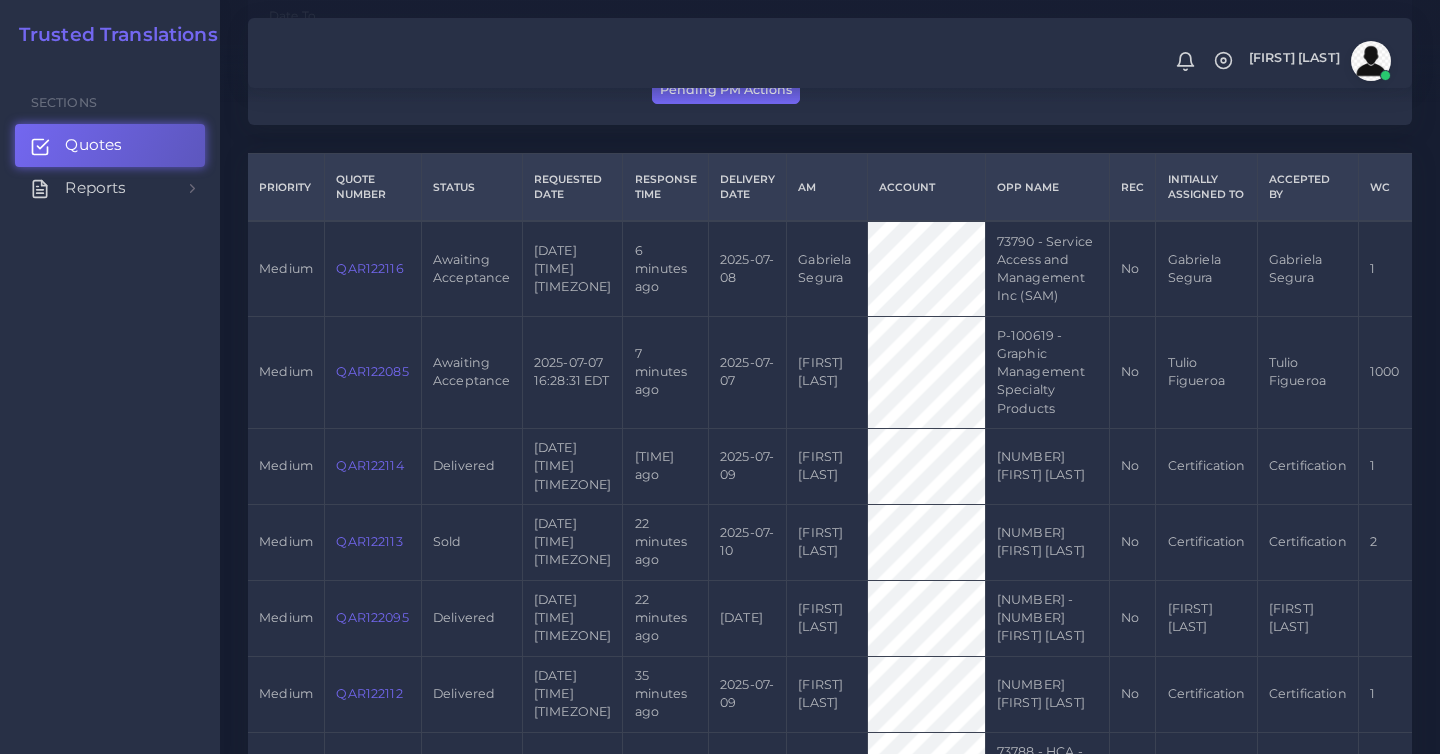 scroll, scrollTop: 414, scrollLeft: 0, axis: vertical 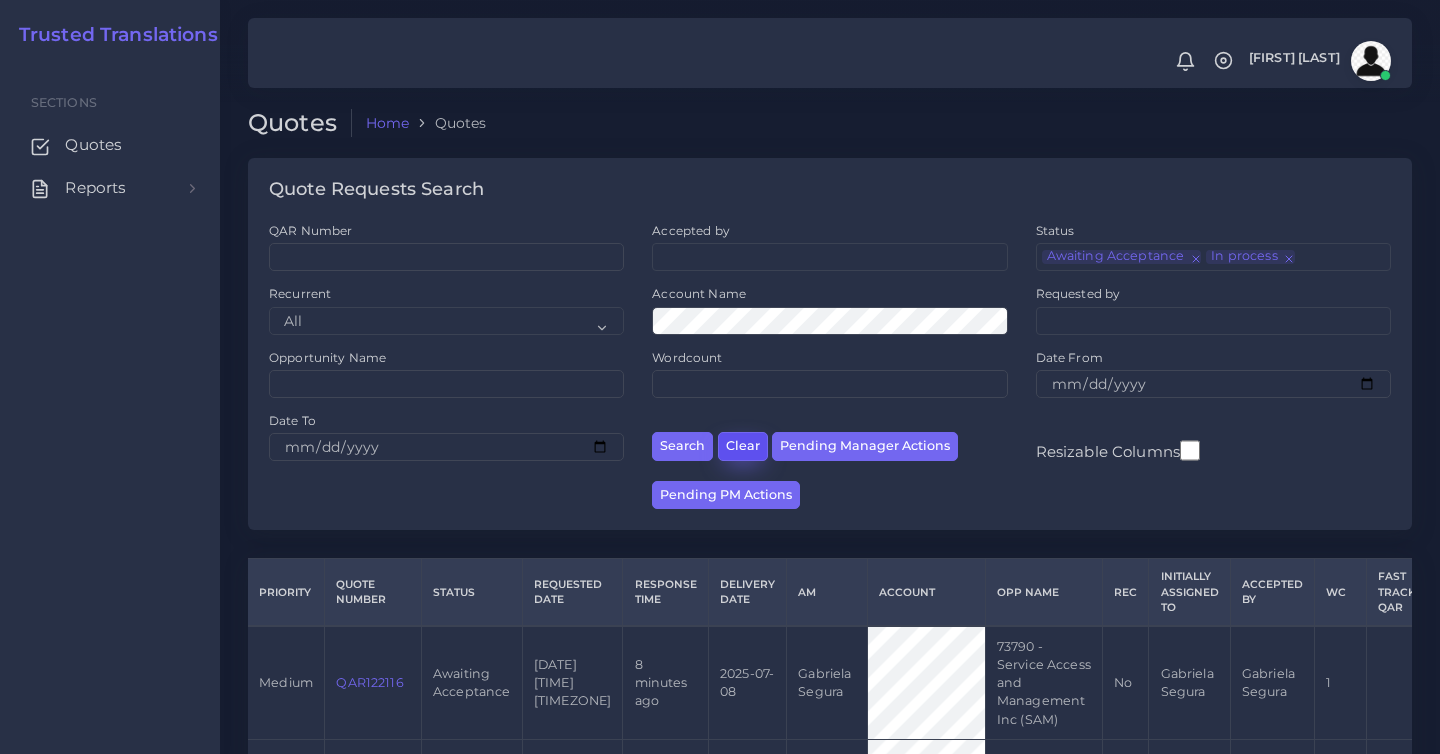 click on "Clear" at bounding box center (743, 446) 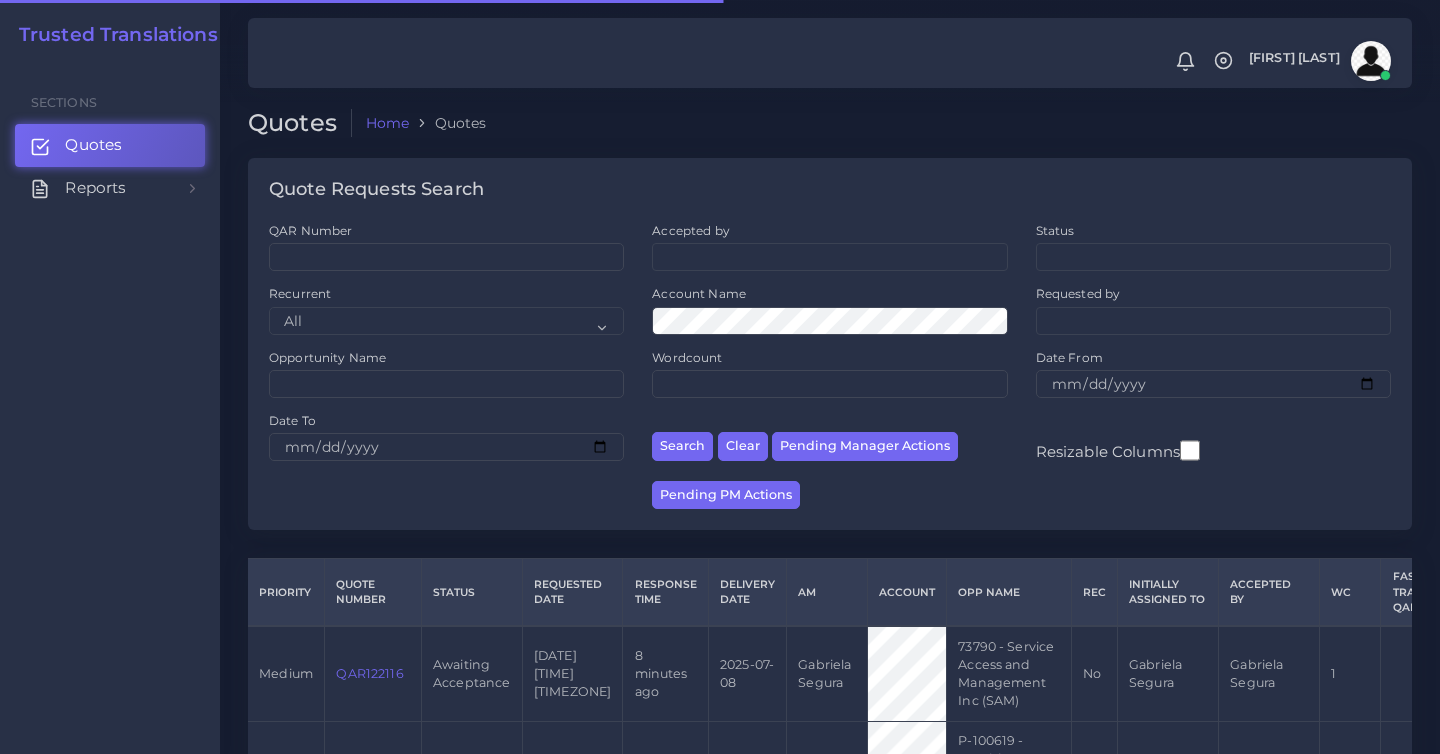 scroll, scrollTop: 0, scrollLeft: 0, axis: both 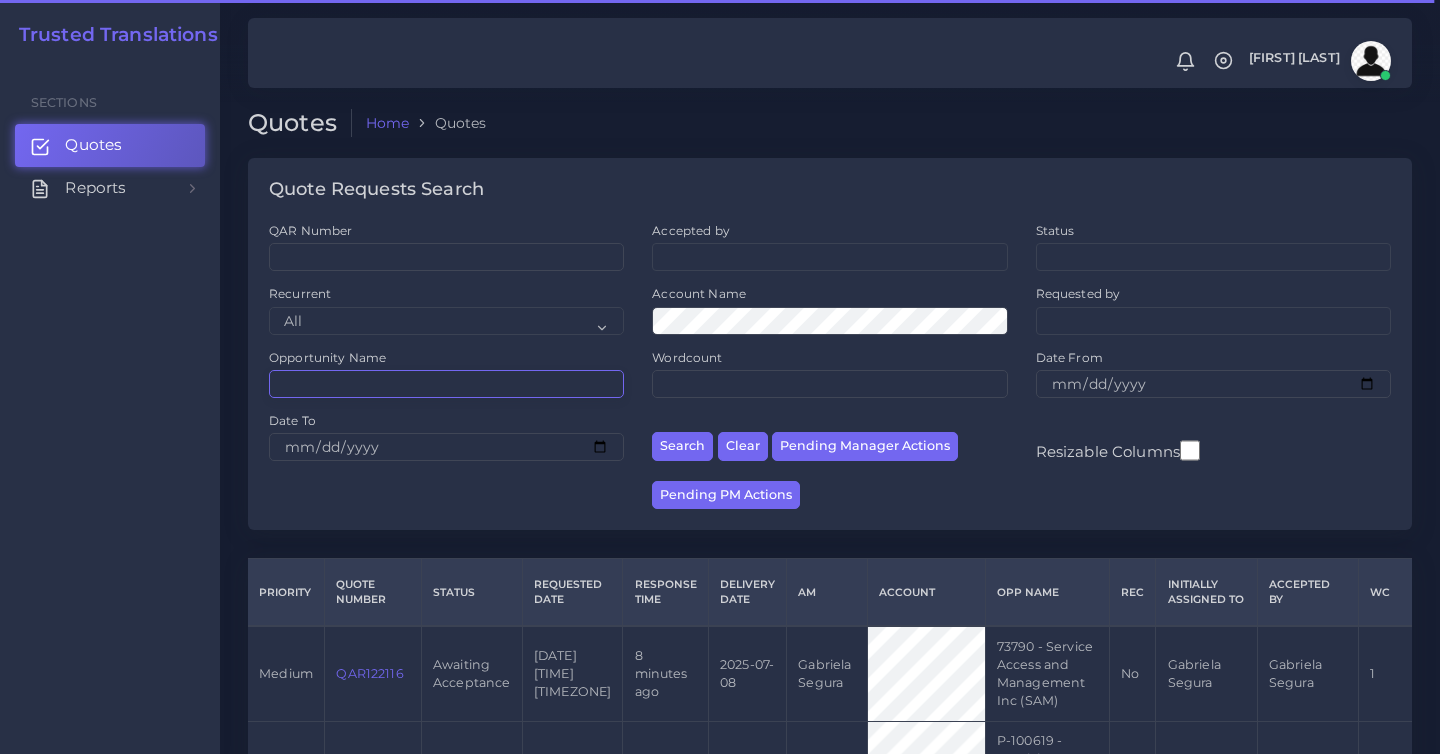 click on "Opportunity Name" at bounding box center [446, 384] 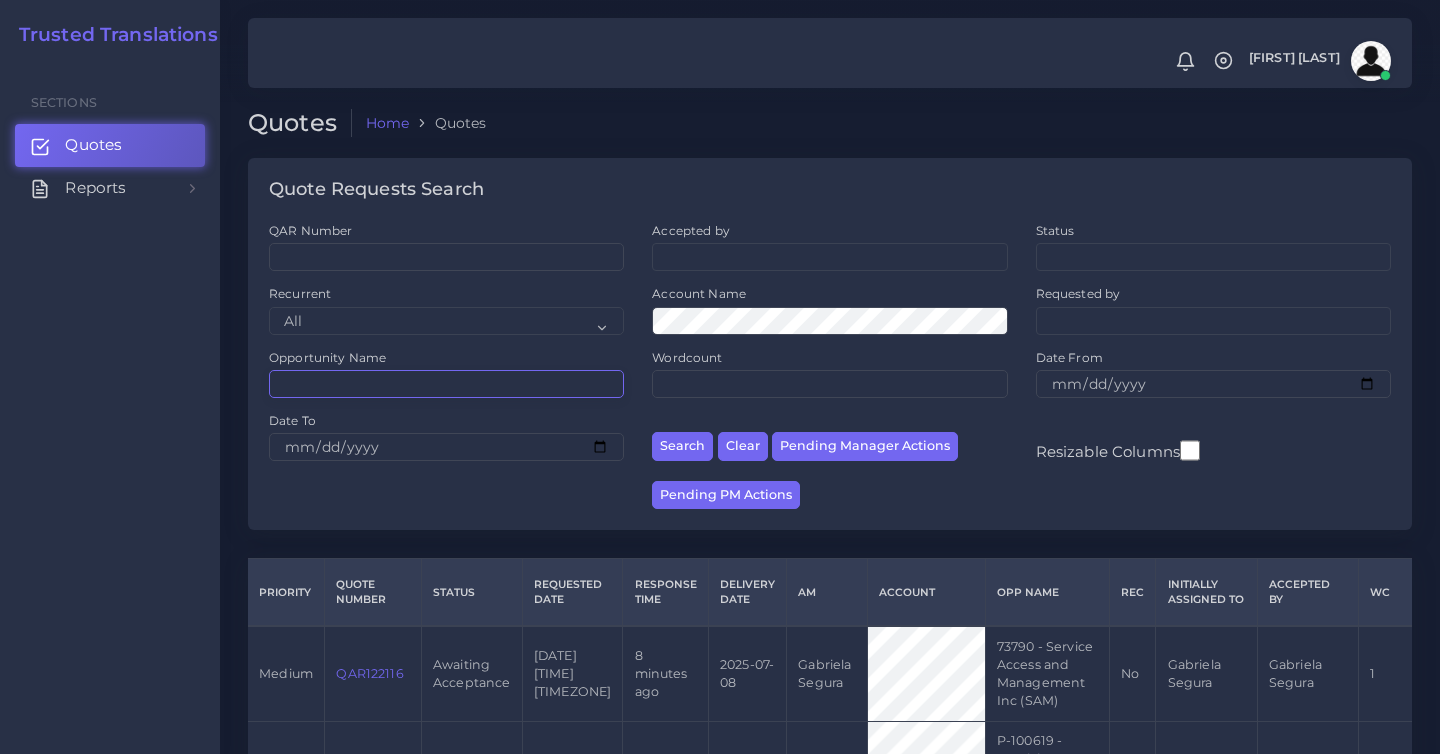 paste on "73790" 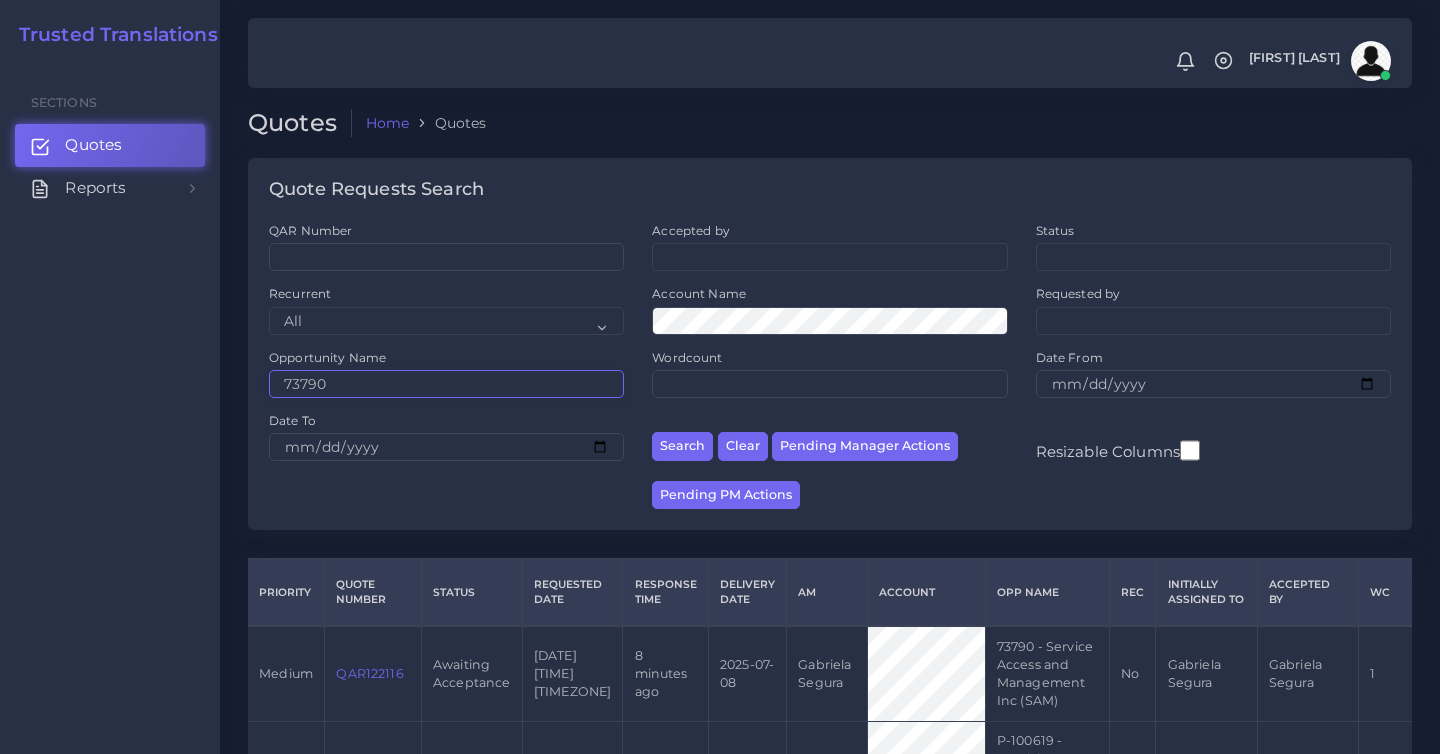 type on "73790" 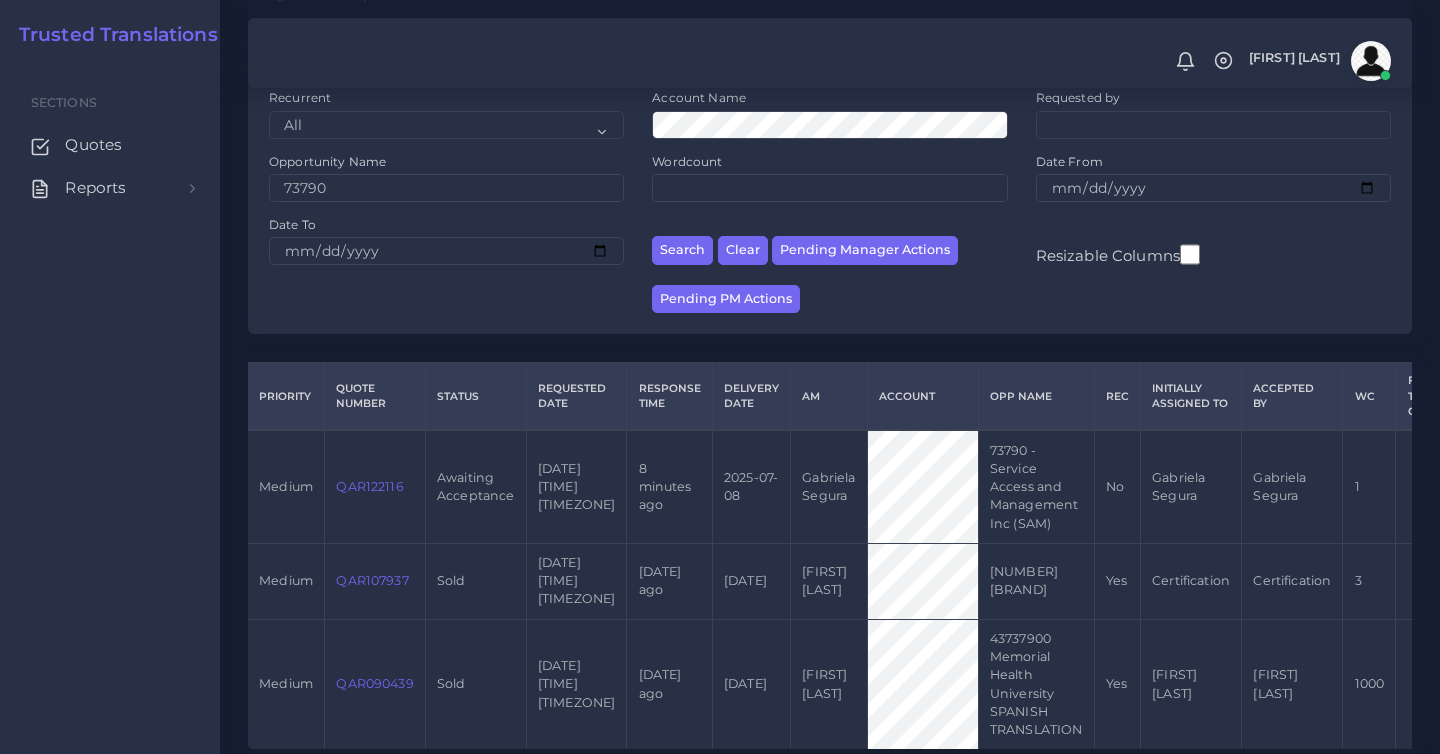 scroll, scrollTop: 288, scrollLeft: 0, axis: vertical 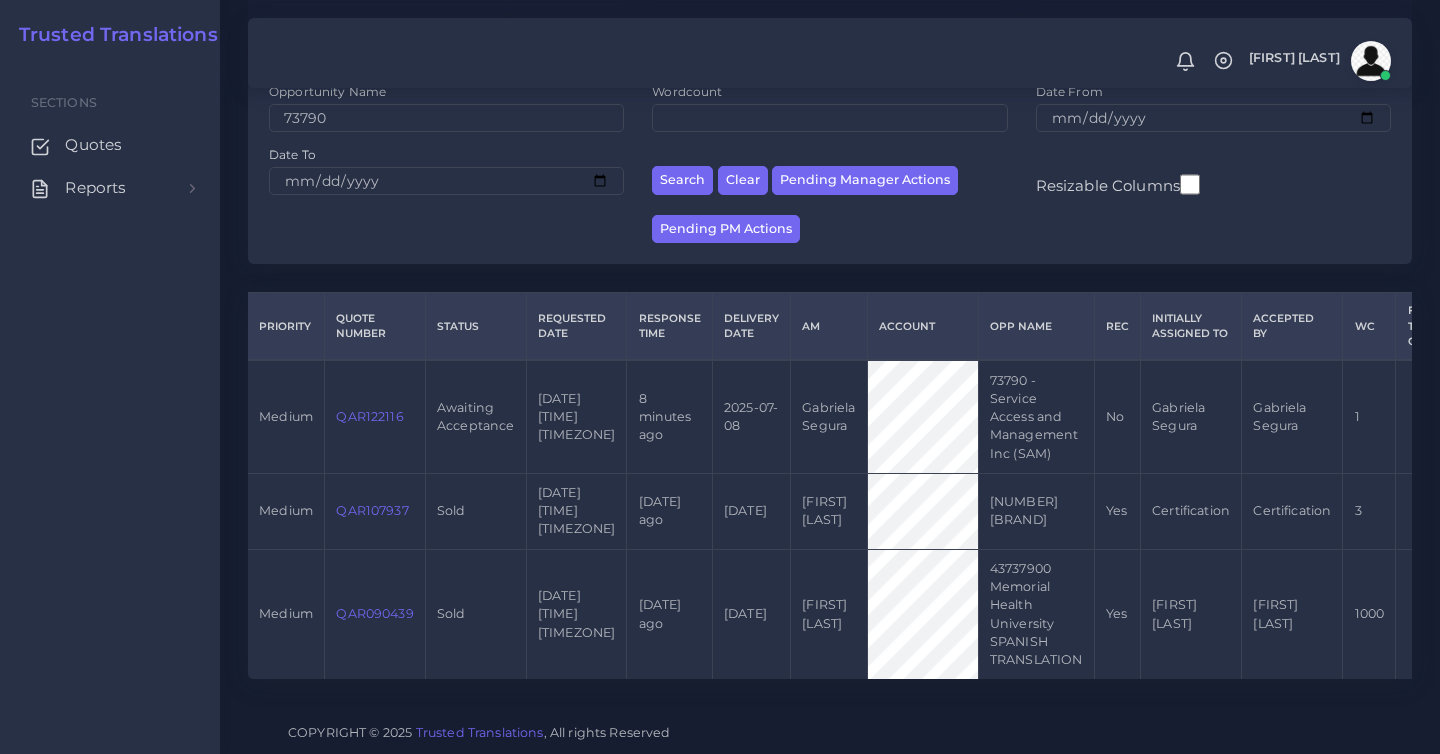 click on "QAR122116" at bounding box center (369, 416) 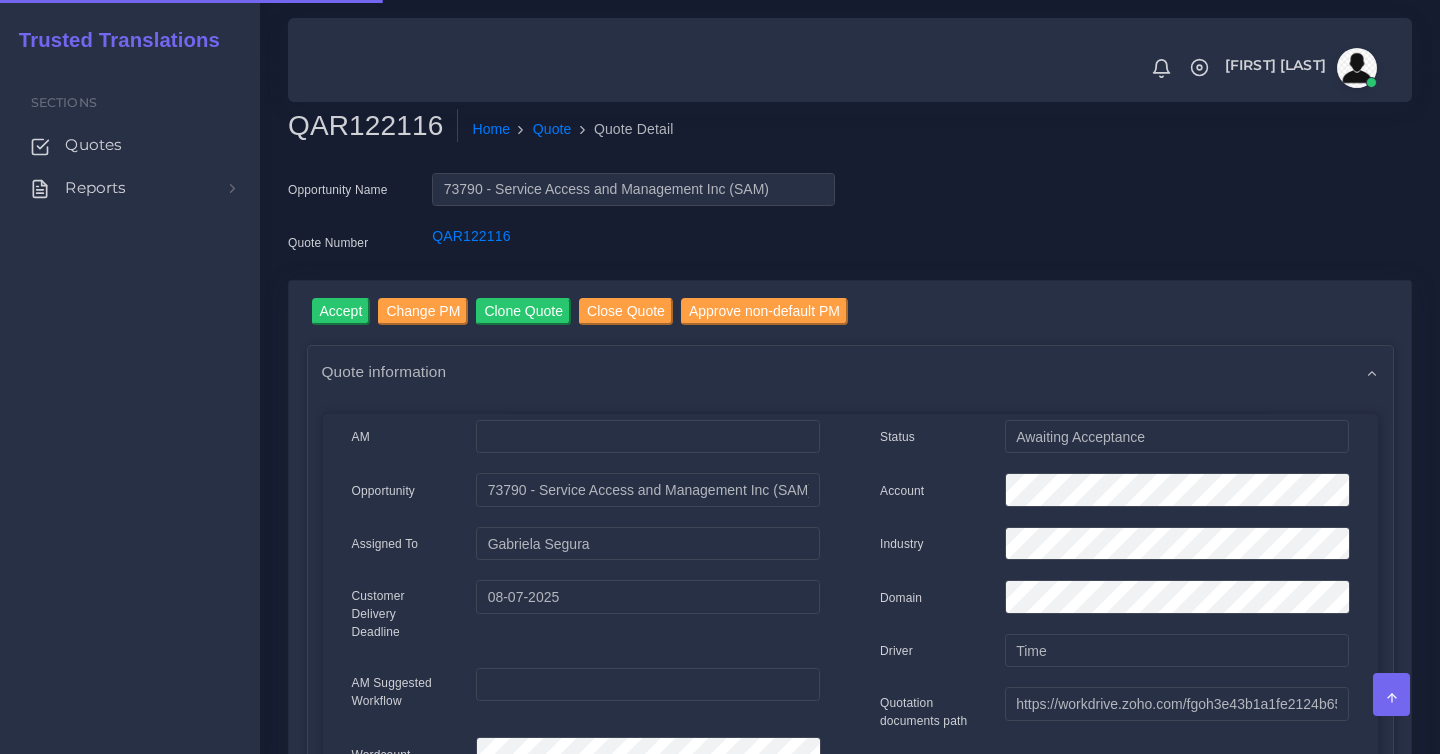 scroll, scrollTop: 0, scrollLeft: 0, axis: both 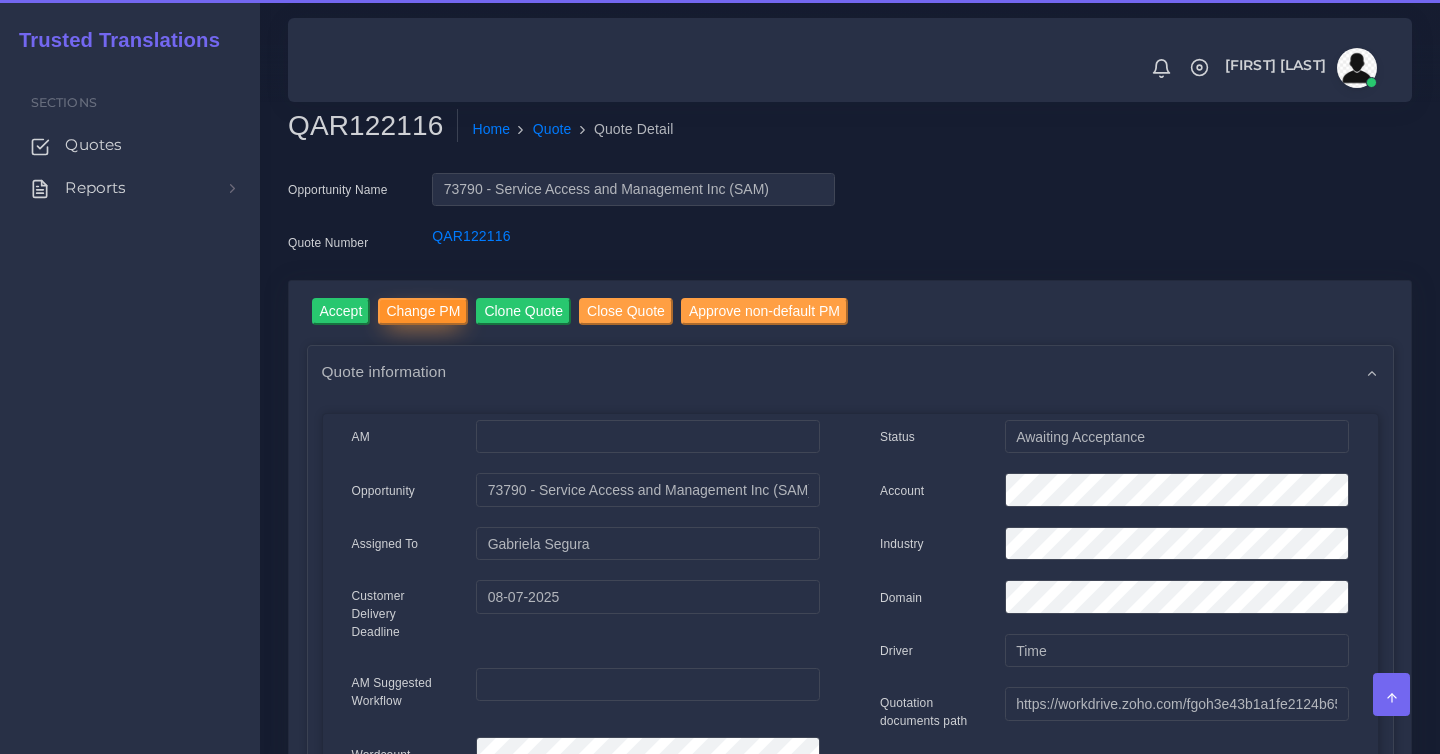 click on "Change PM" at bounding box center [423, 311] 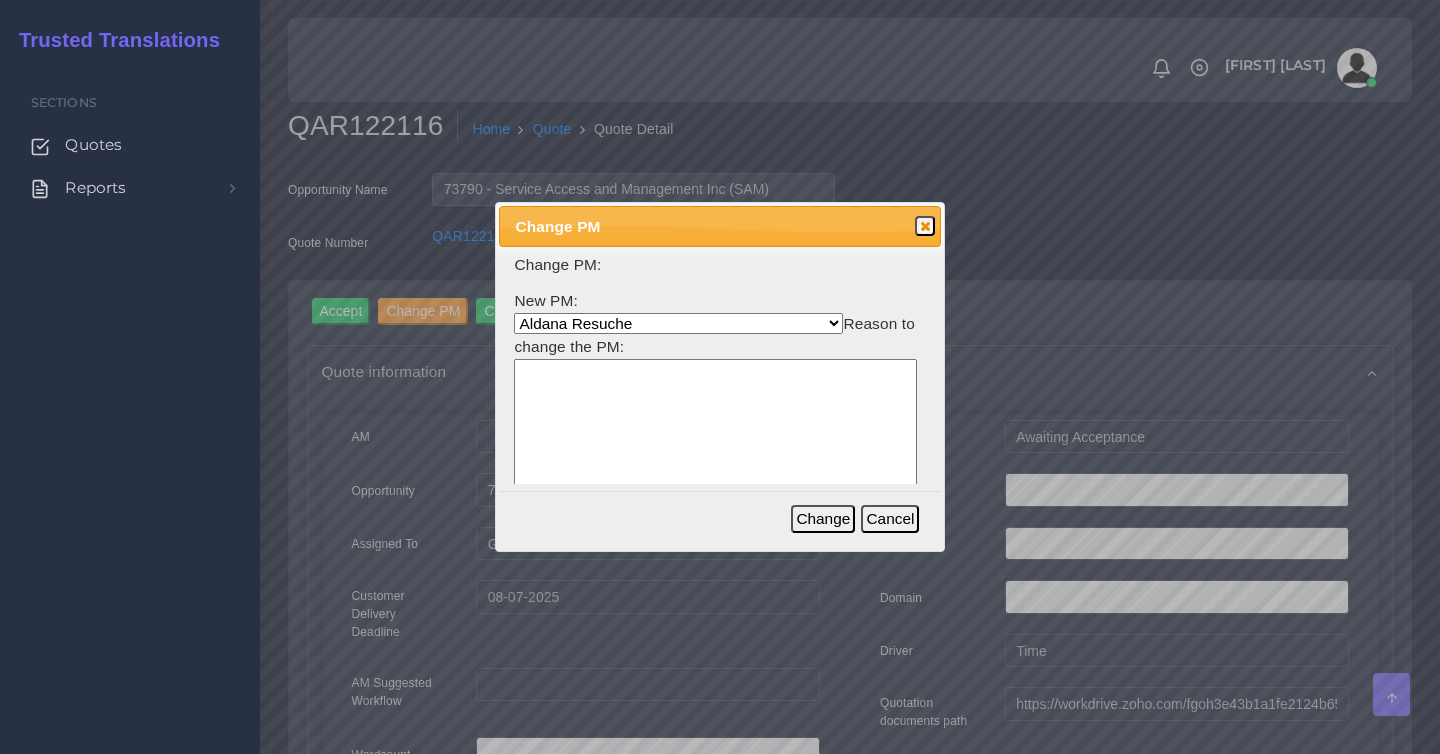 click on "Aldana Resuche Ana Whitby PM Beatriz Lacerda Dana Rossi Diego Leotta Gabriela Segura Mariana Oriolo (ACCOUNT ASSIGNED PM) Martin Landini Nuria Gutierrez Paula Vasquez Phone Interpretation Rodrigo Ucha PM Tulio Figueroa Yiraudis Esquea Estrada" at bounding box center (678, 323) 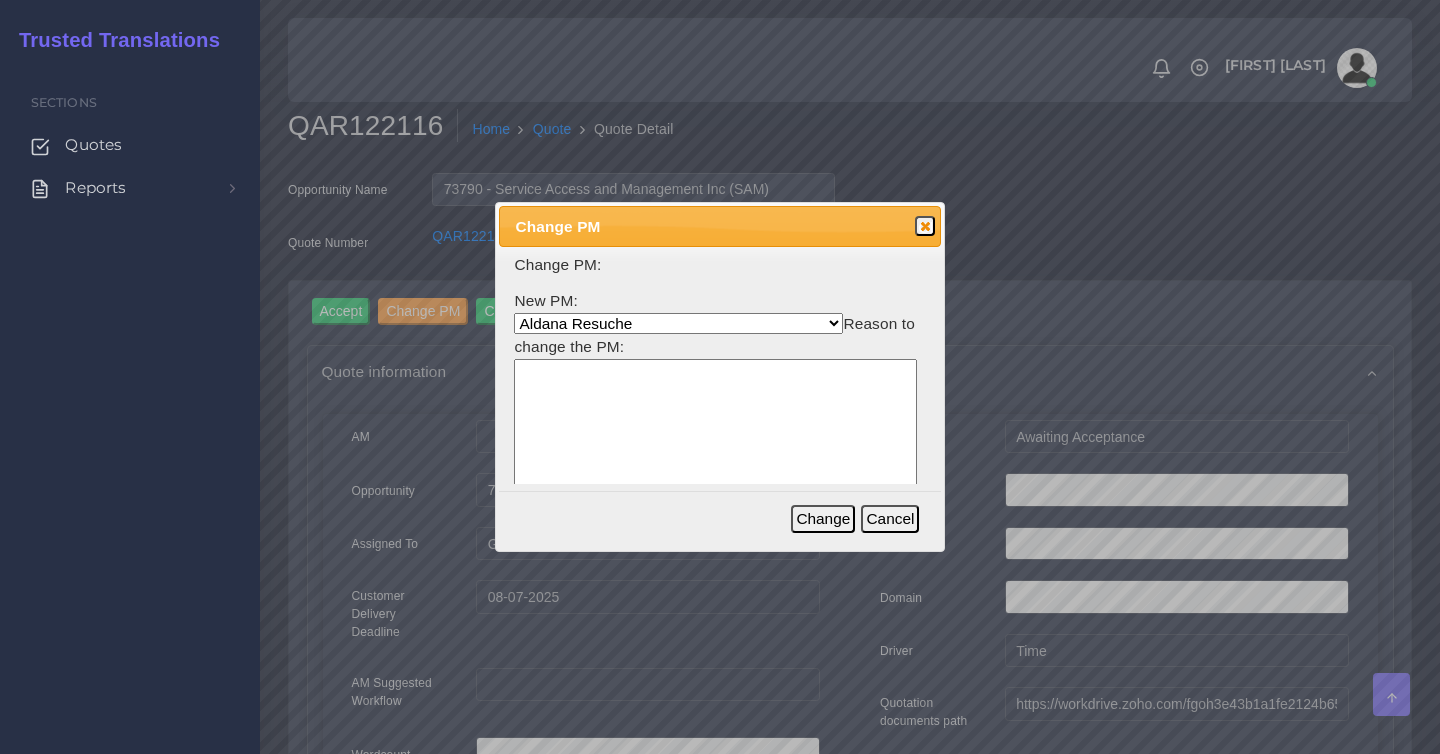 click at bounding box center (715, 454) 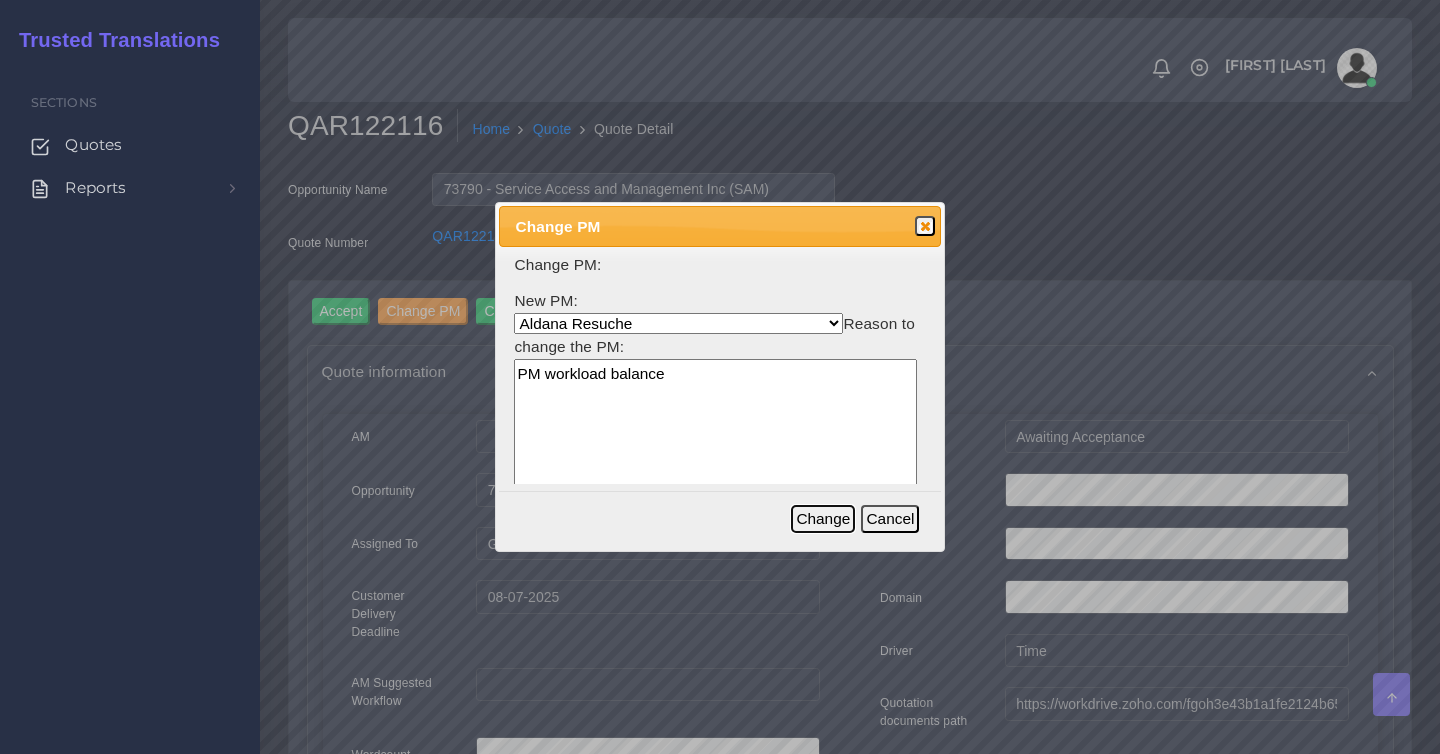 click on "Change" at bounding box center [823, 519] 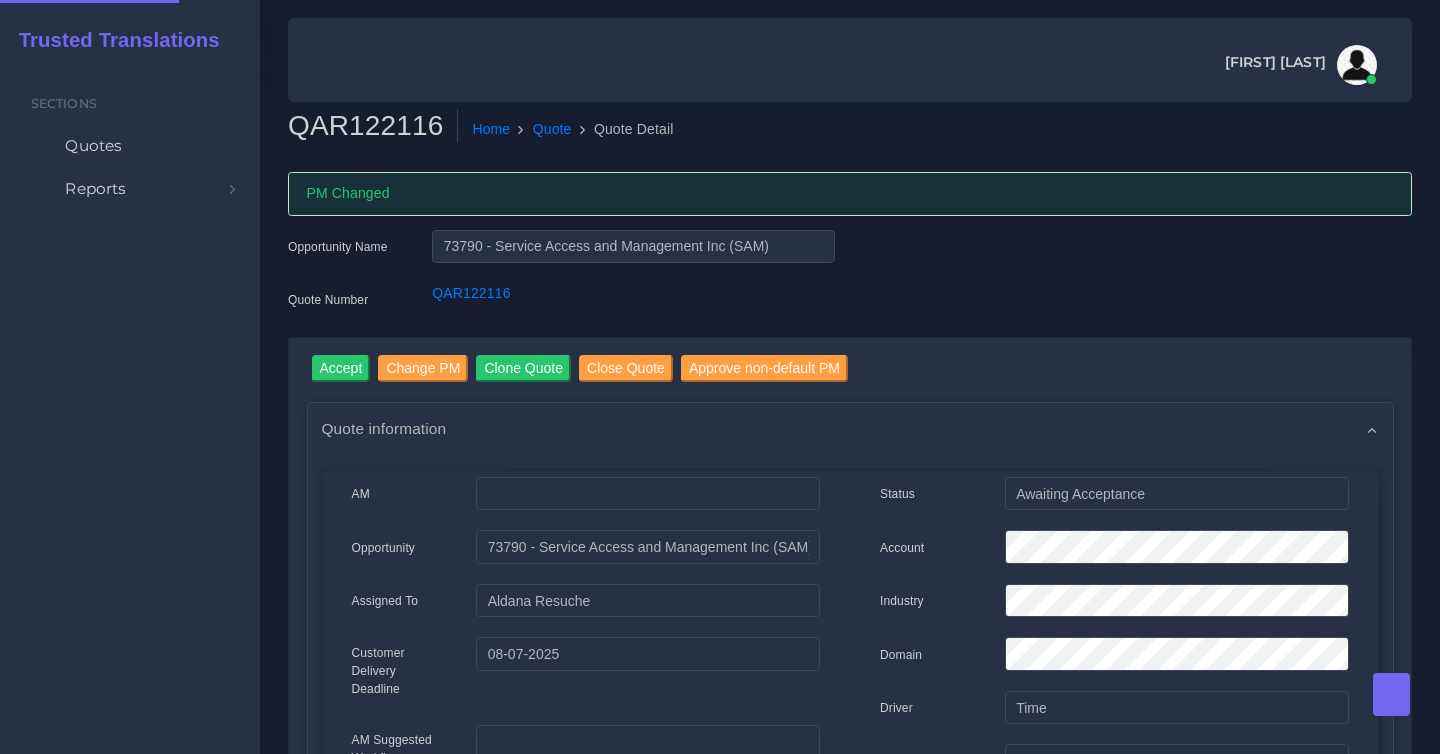 scroll, scrollTop: 0, scrollLeft: 0, axis: both 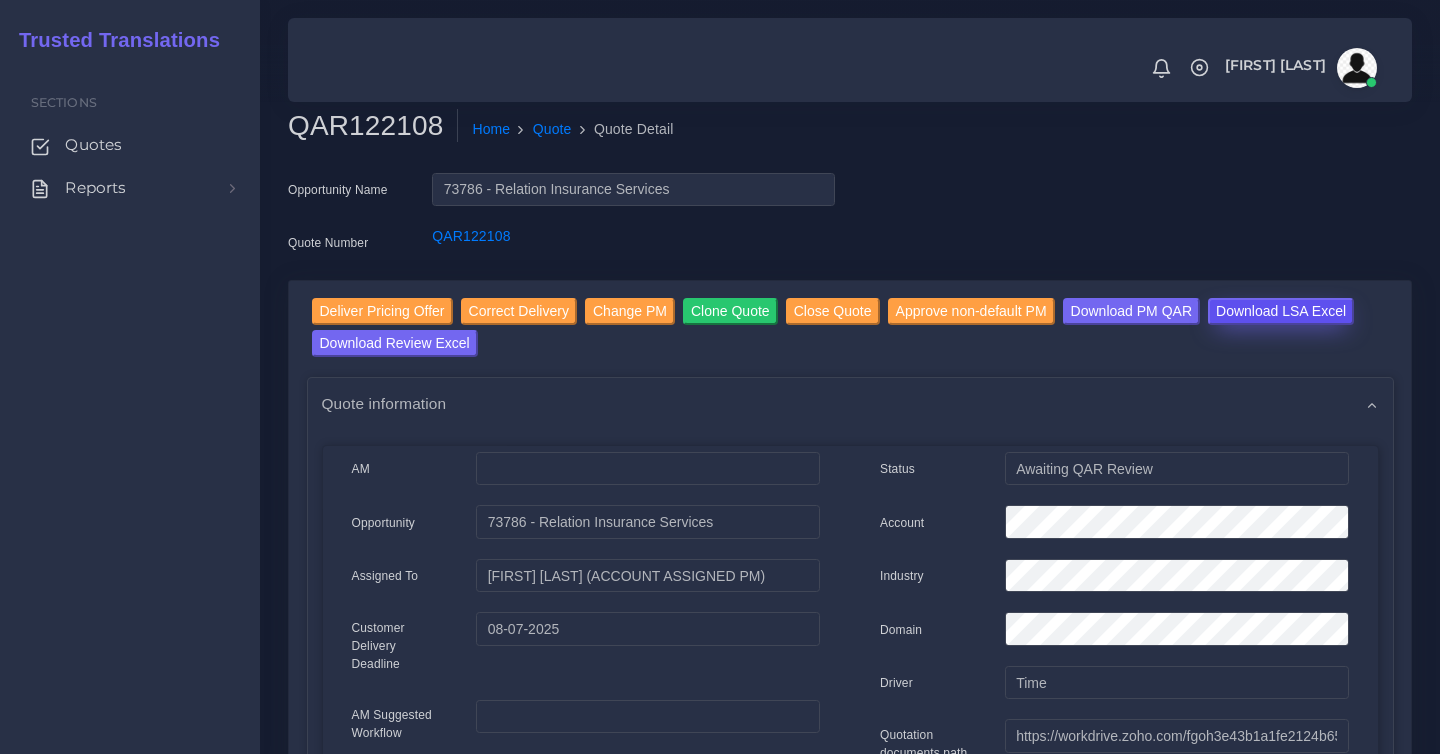 click on "Download LSA Excel" at bounding box center [1281, 311] 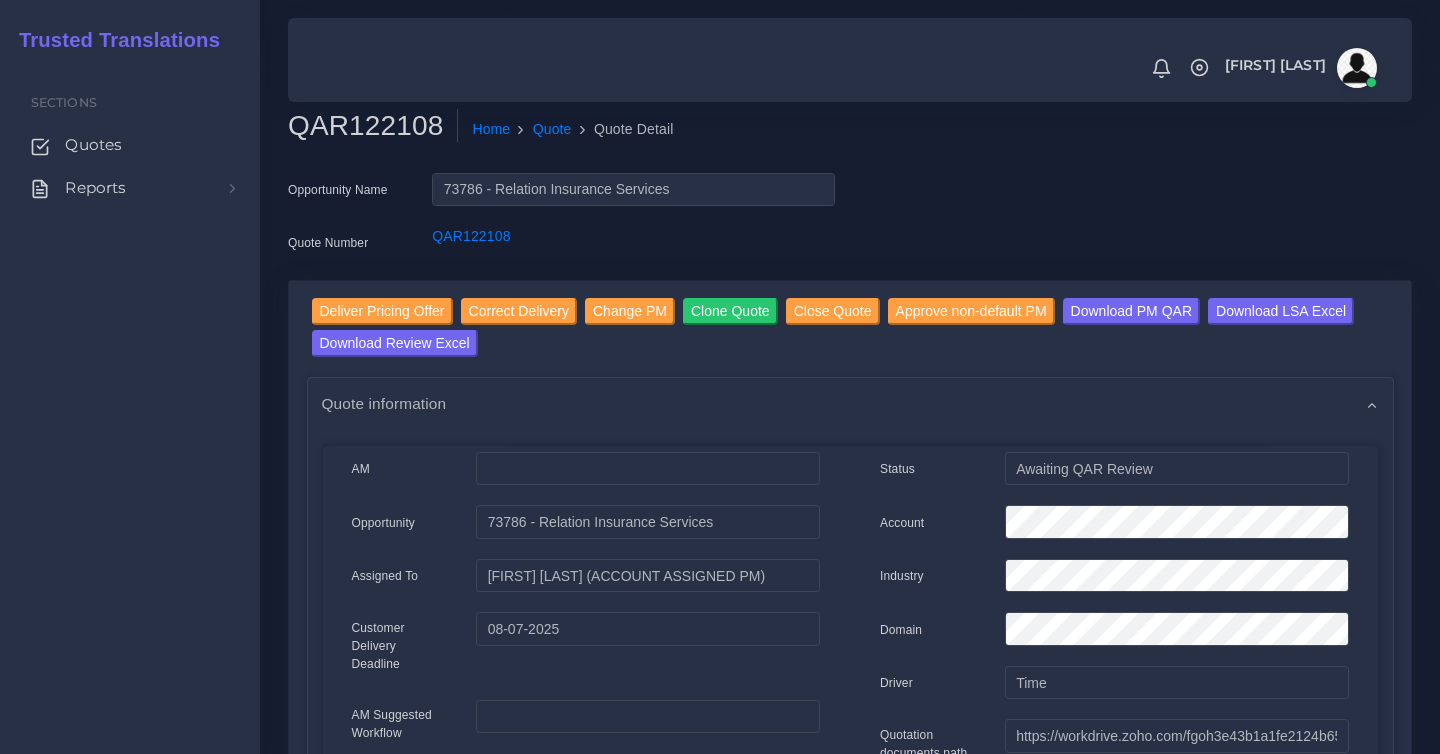 click on "Status
Awaiting QAR Review
Account
Industry
Domain
Driver 0" at bounding box center [1114, 950] 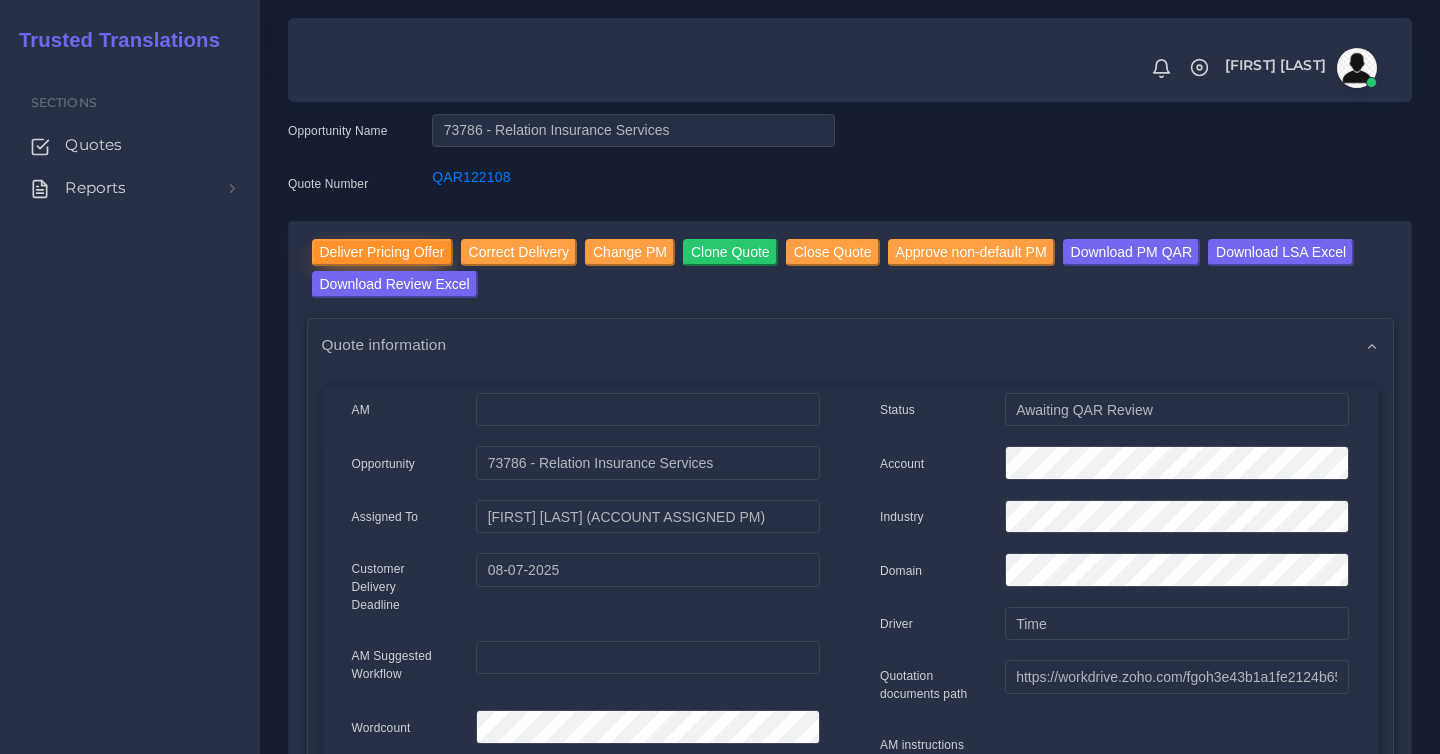 click on "Deliver Pricing Offer" at bounding box center [382, 252] 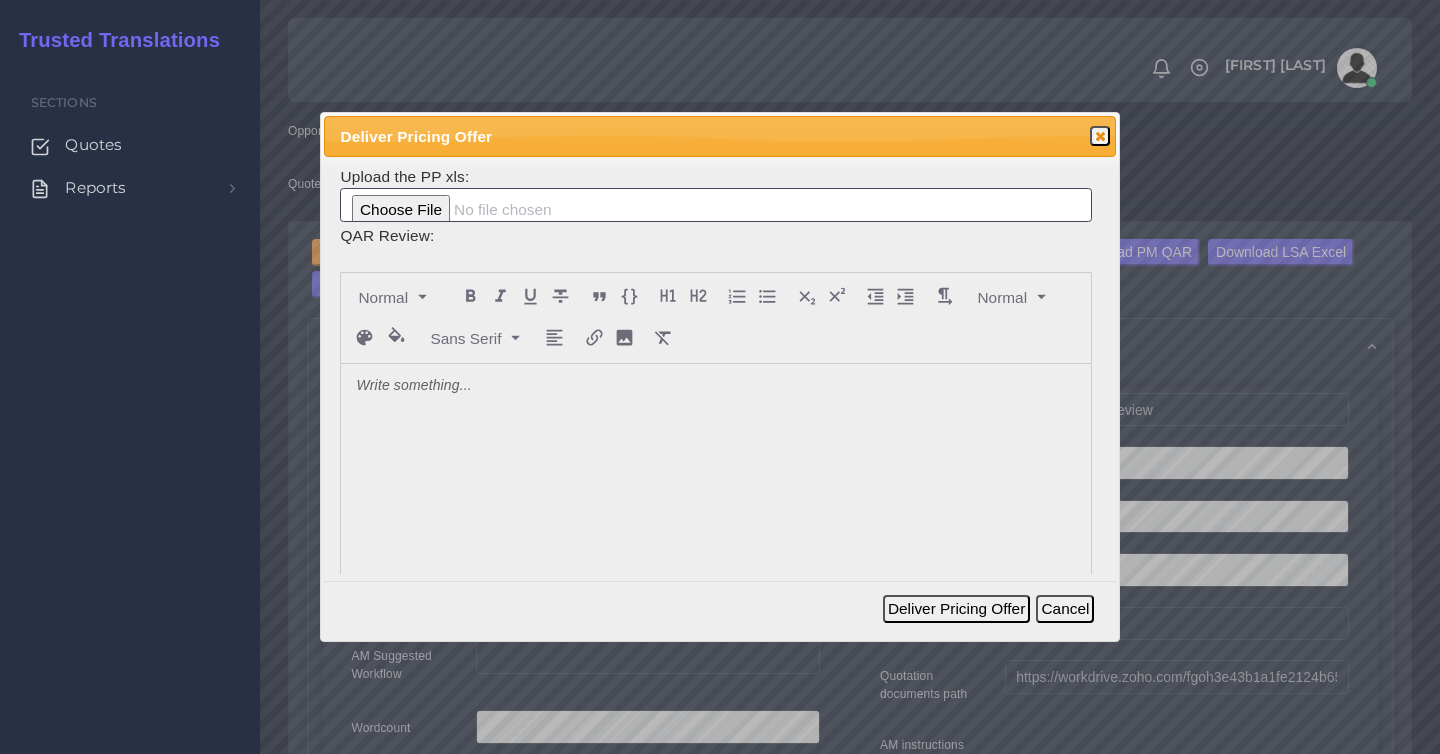 click at bounding box center (715, 513) 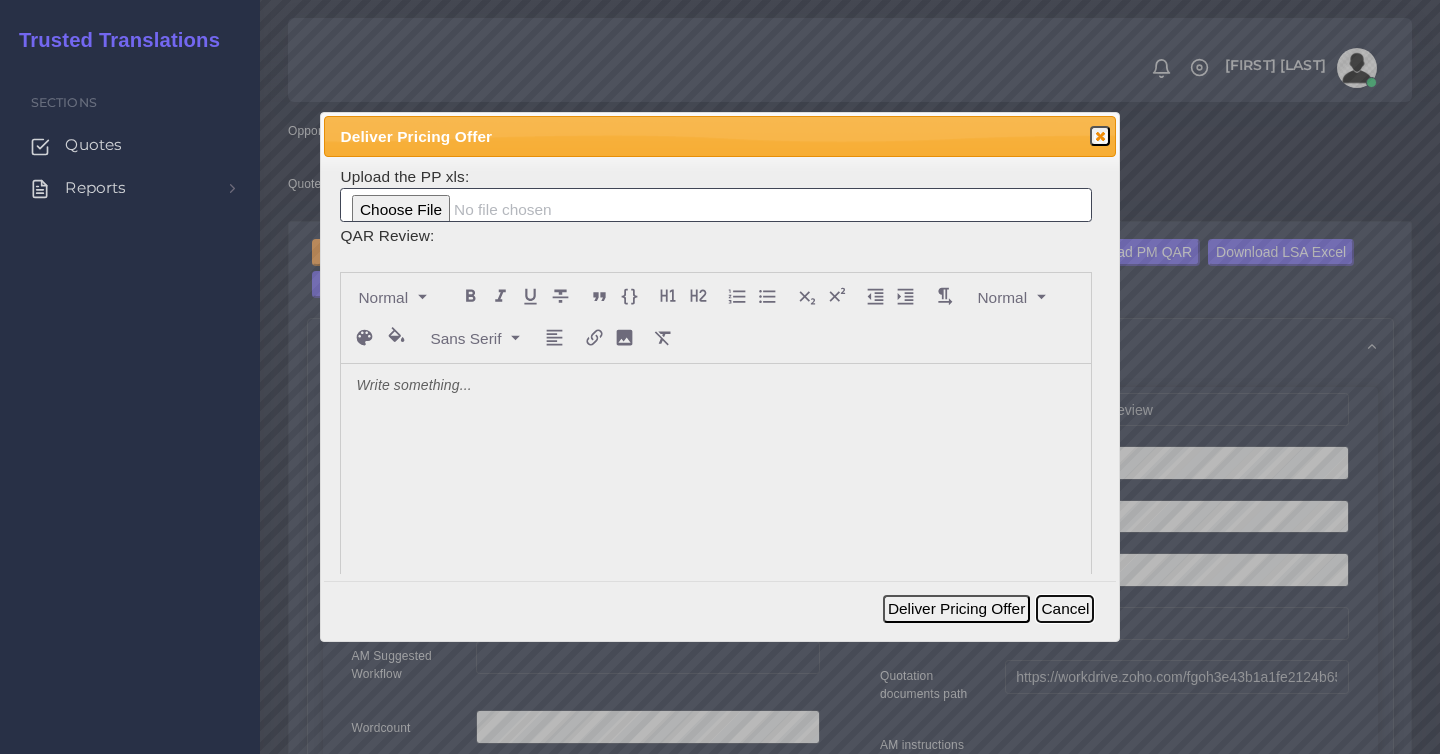 click on "Cancel" at bounding box center [1065, 609] 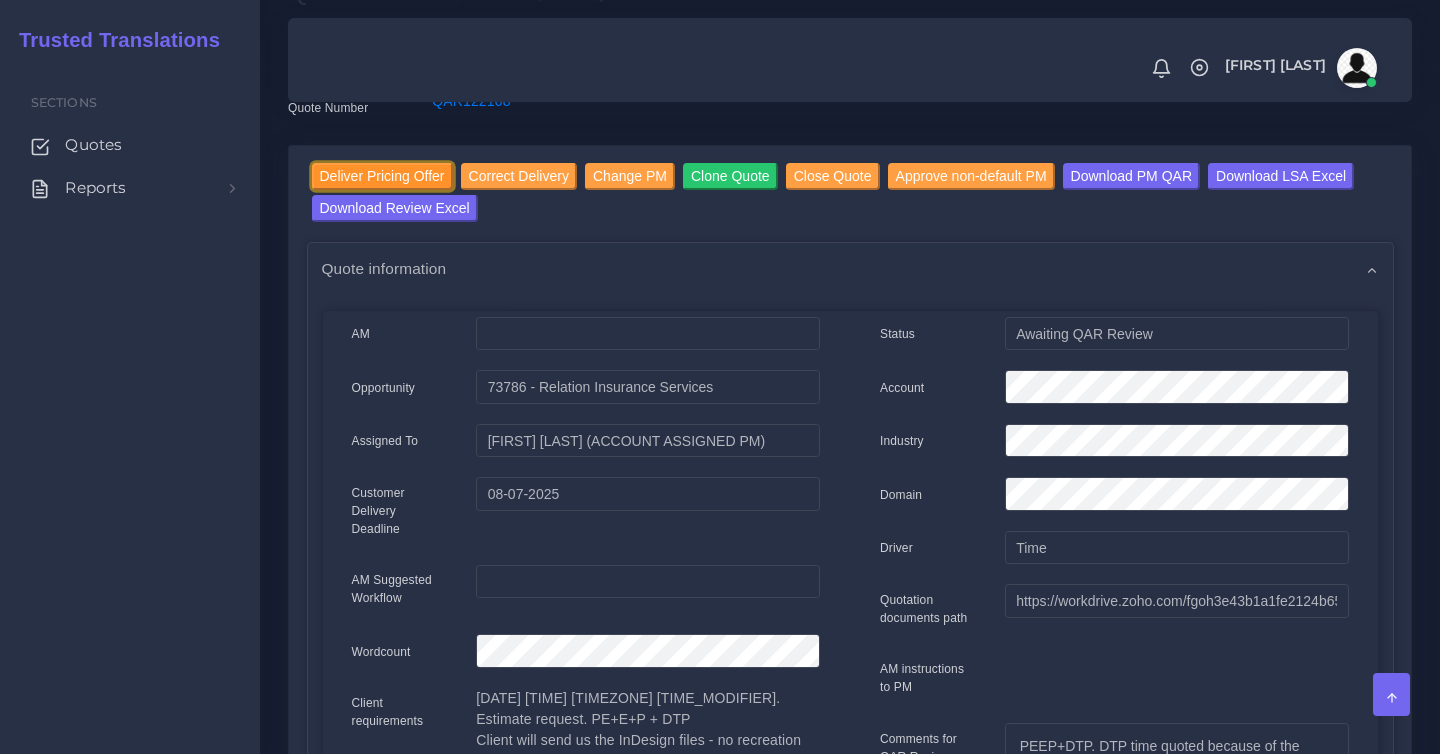 scroll, scrollTop: 0, scrollLeft: 0, axis: both 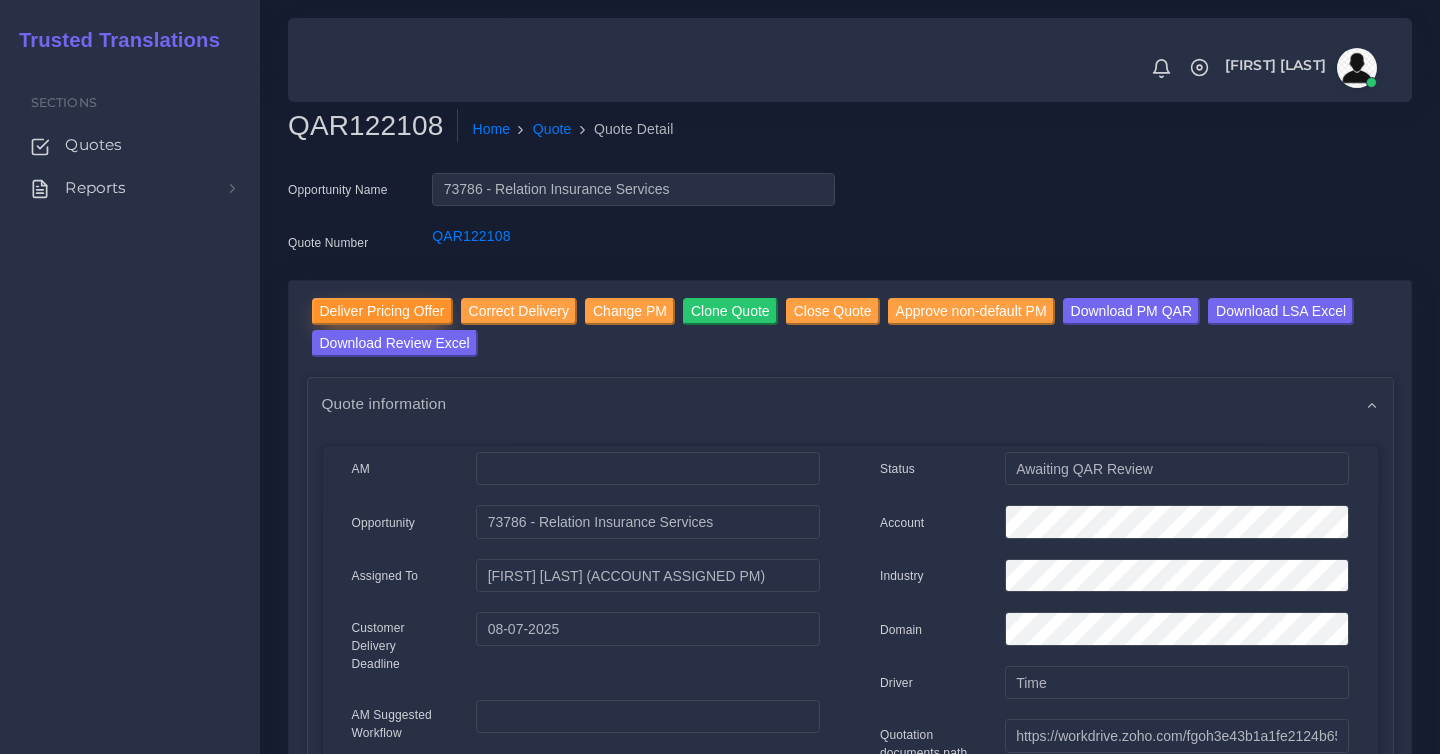 click on "Deliver Pricing Offer" at bounding box center [382, 311] 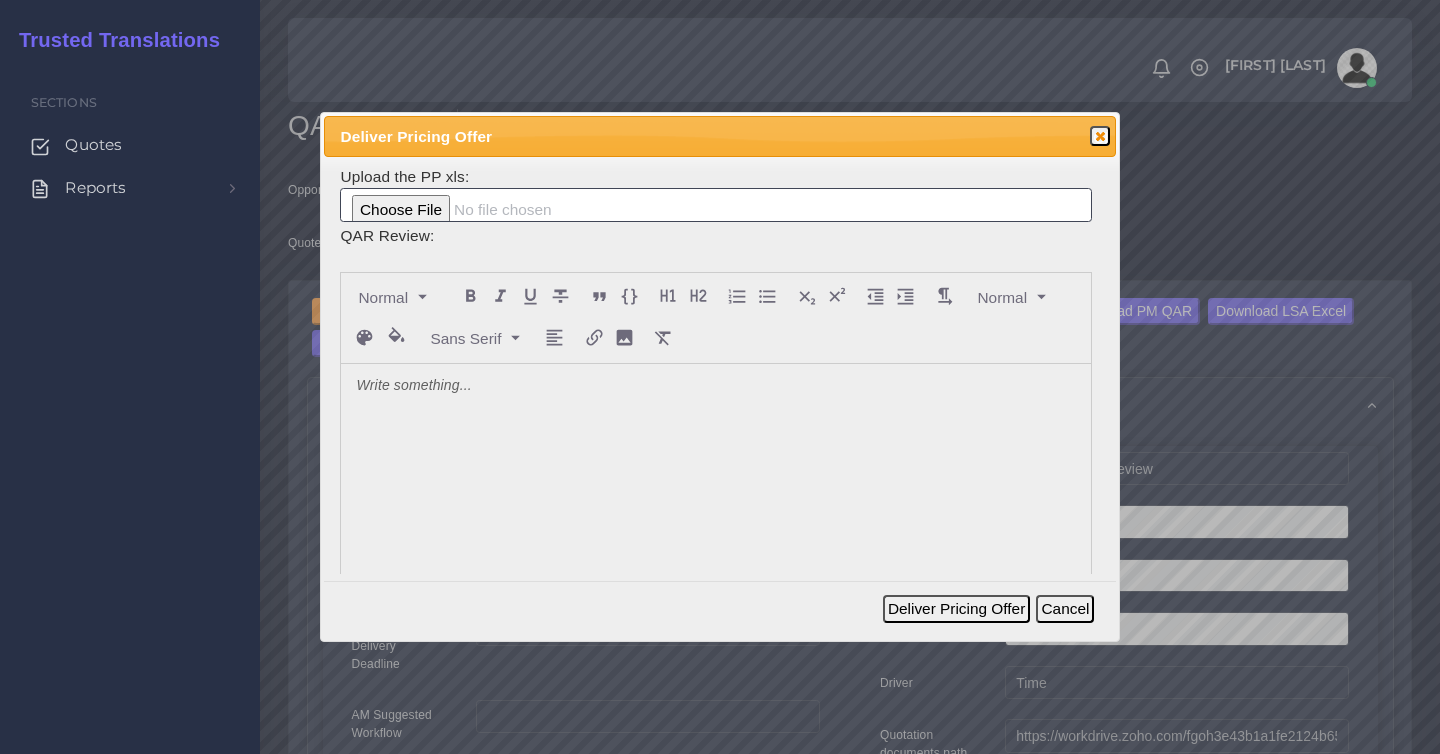 click at bounding box center [715, 513] 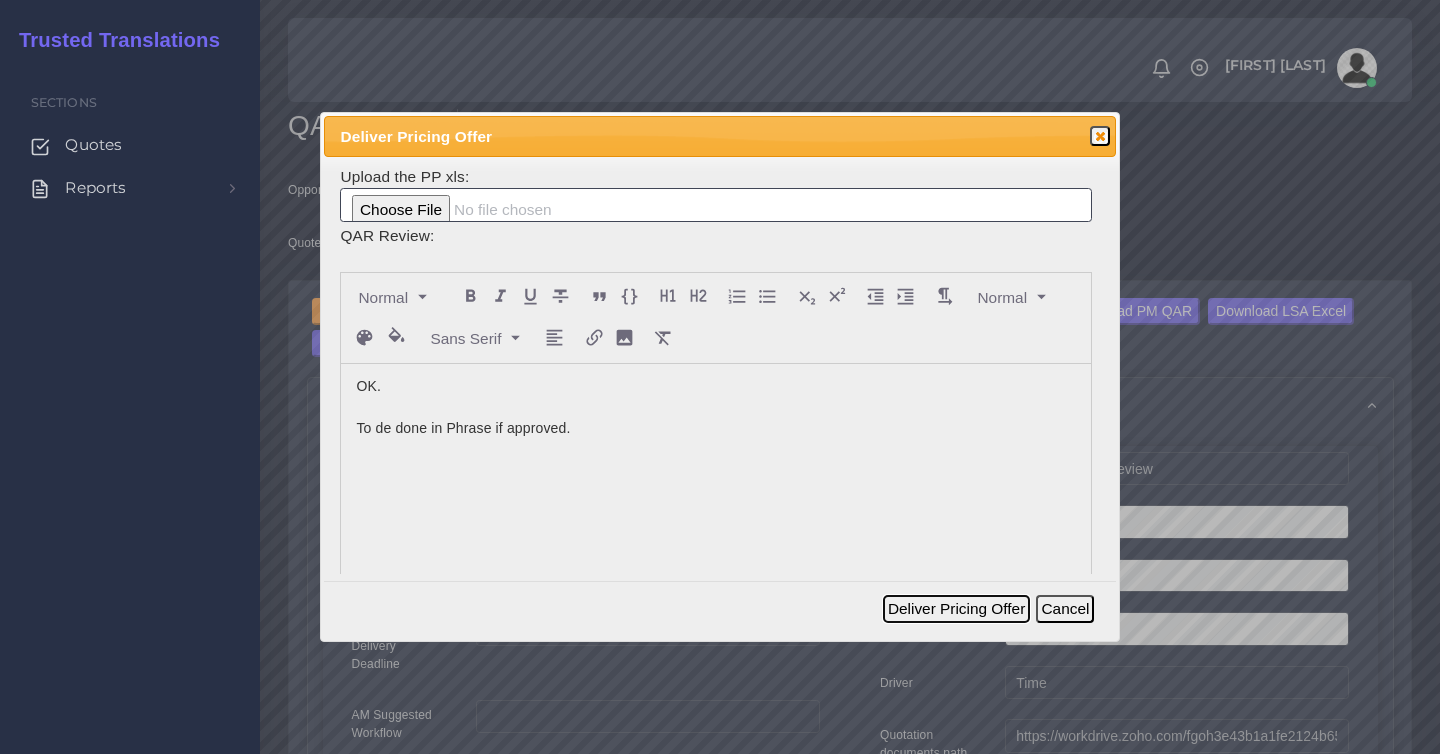 click on "Deliver Pricing Offer" at bounding box center (956, 609) 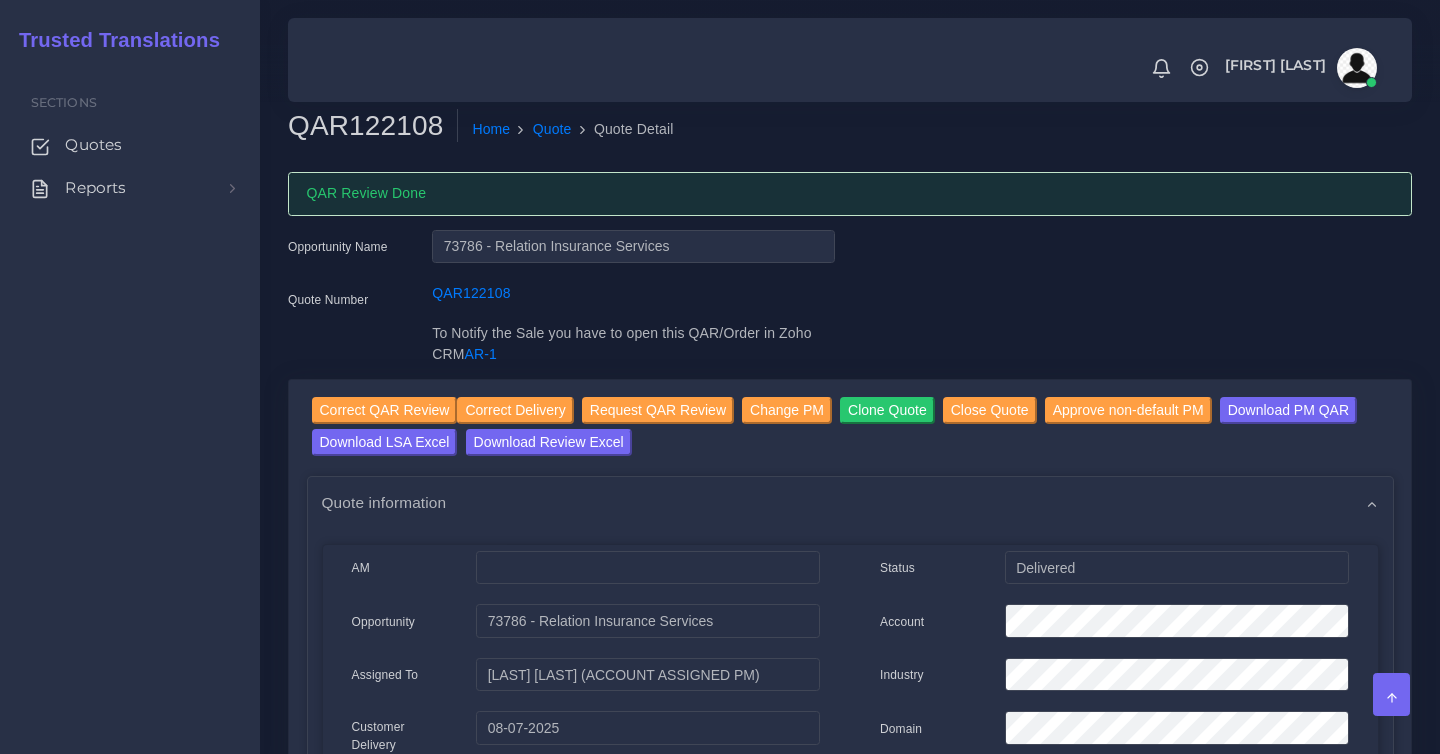 scroll, scrollTop: 0, scrollLeft: 0, axis: both 